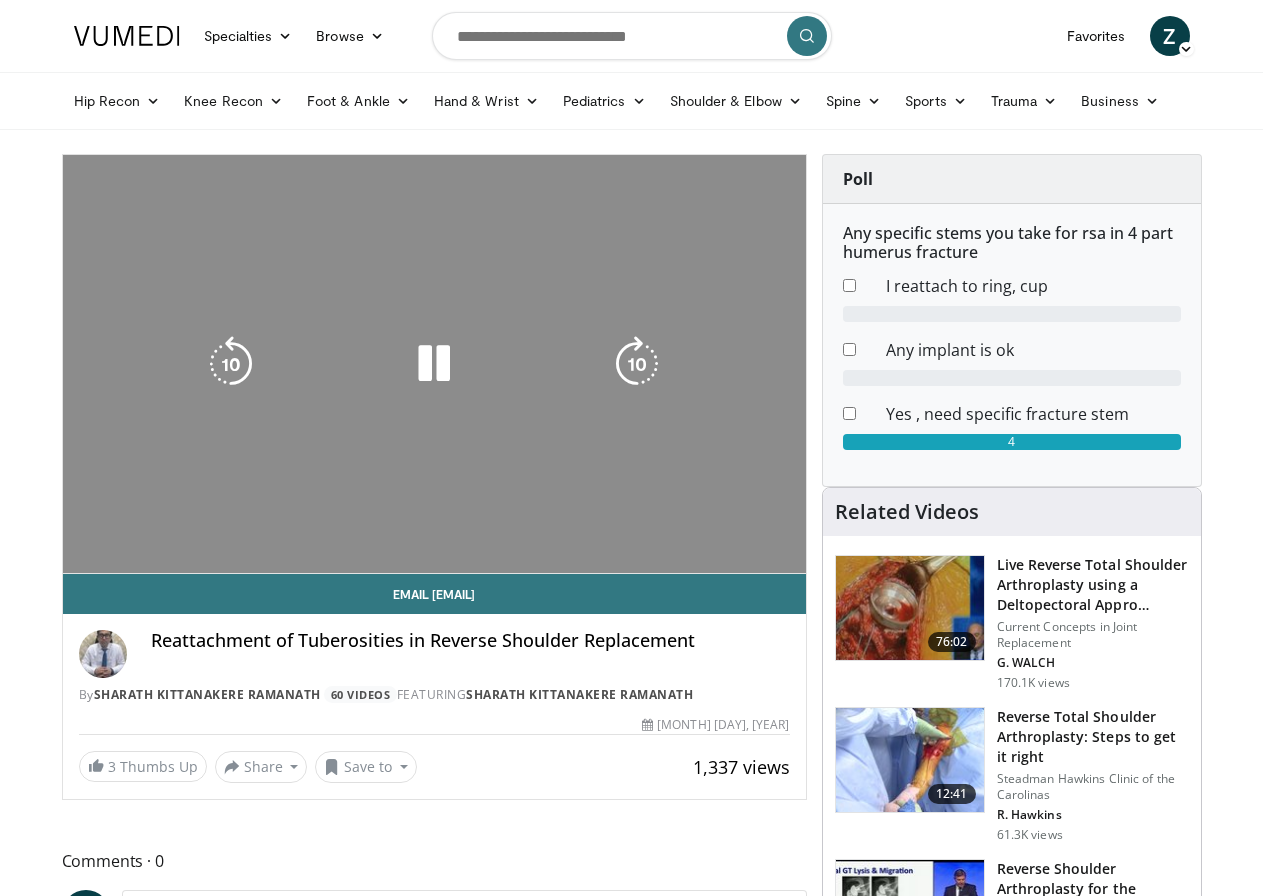 scroll, scrollTop: 0, scrollLeft: 0, axis: both 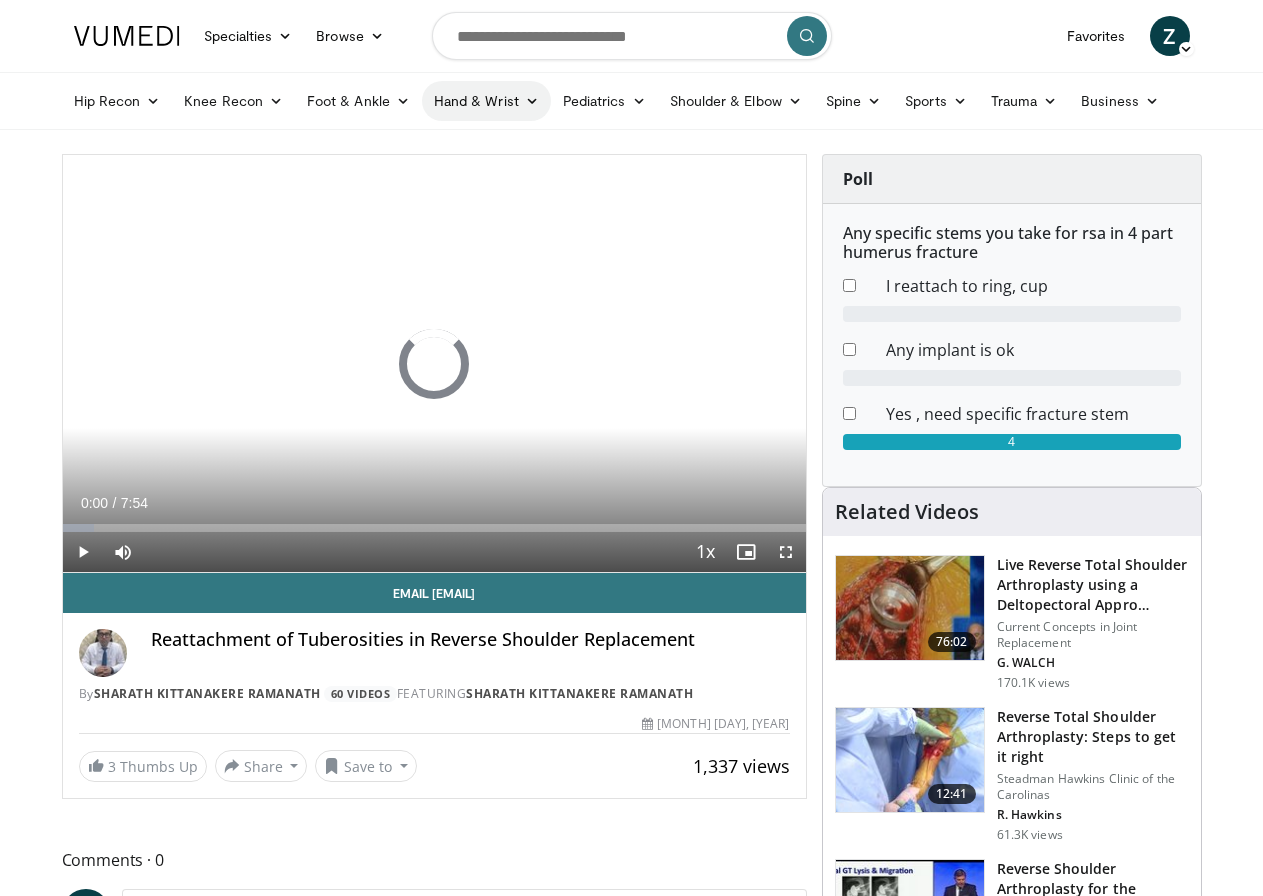 click on "Hand & Wrist" at bounding box center (486, 101) 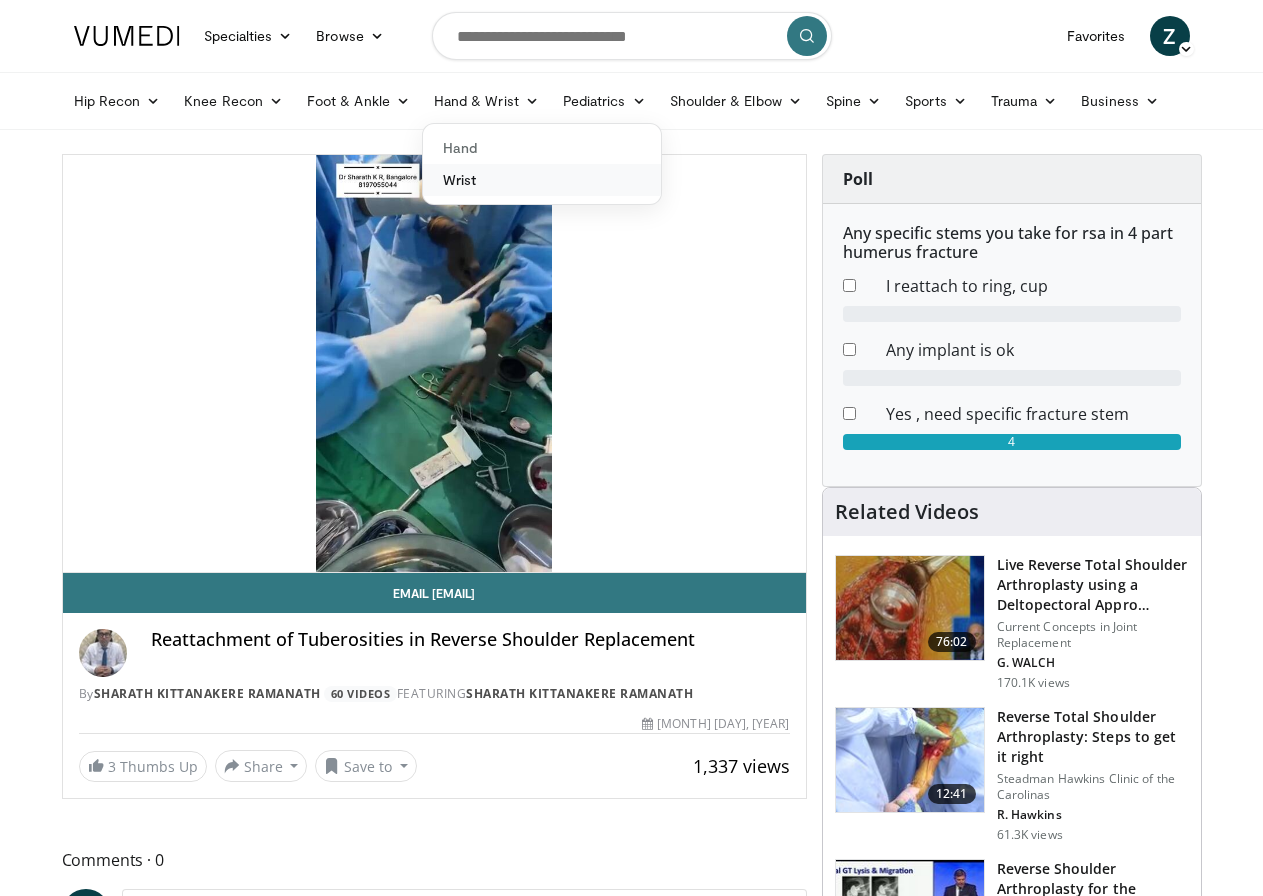 click on "Wrist" at bounding box center [542, 180] 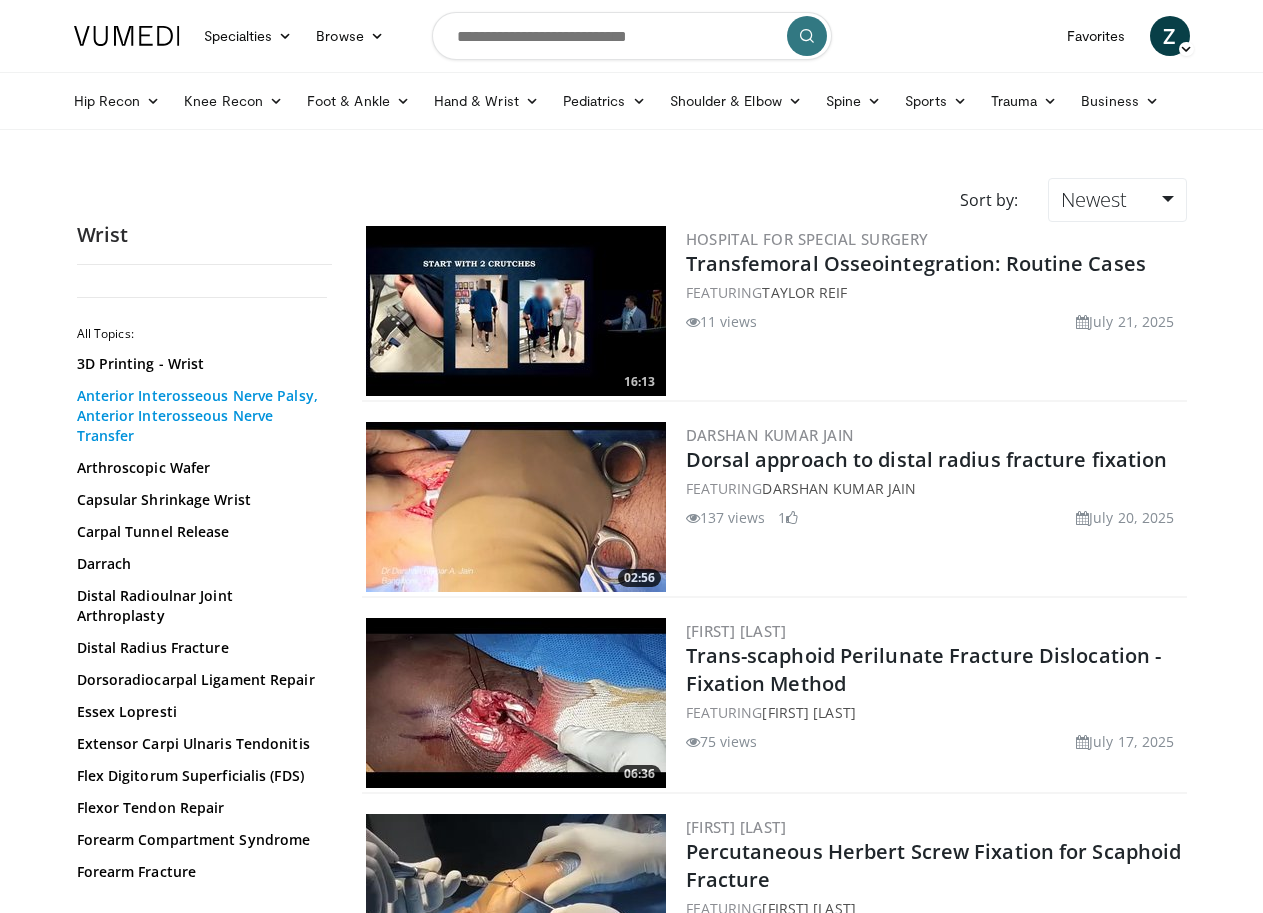 scroll, scrollTop: 0, scrollLeft: 0, axis: both 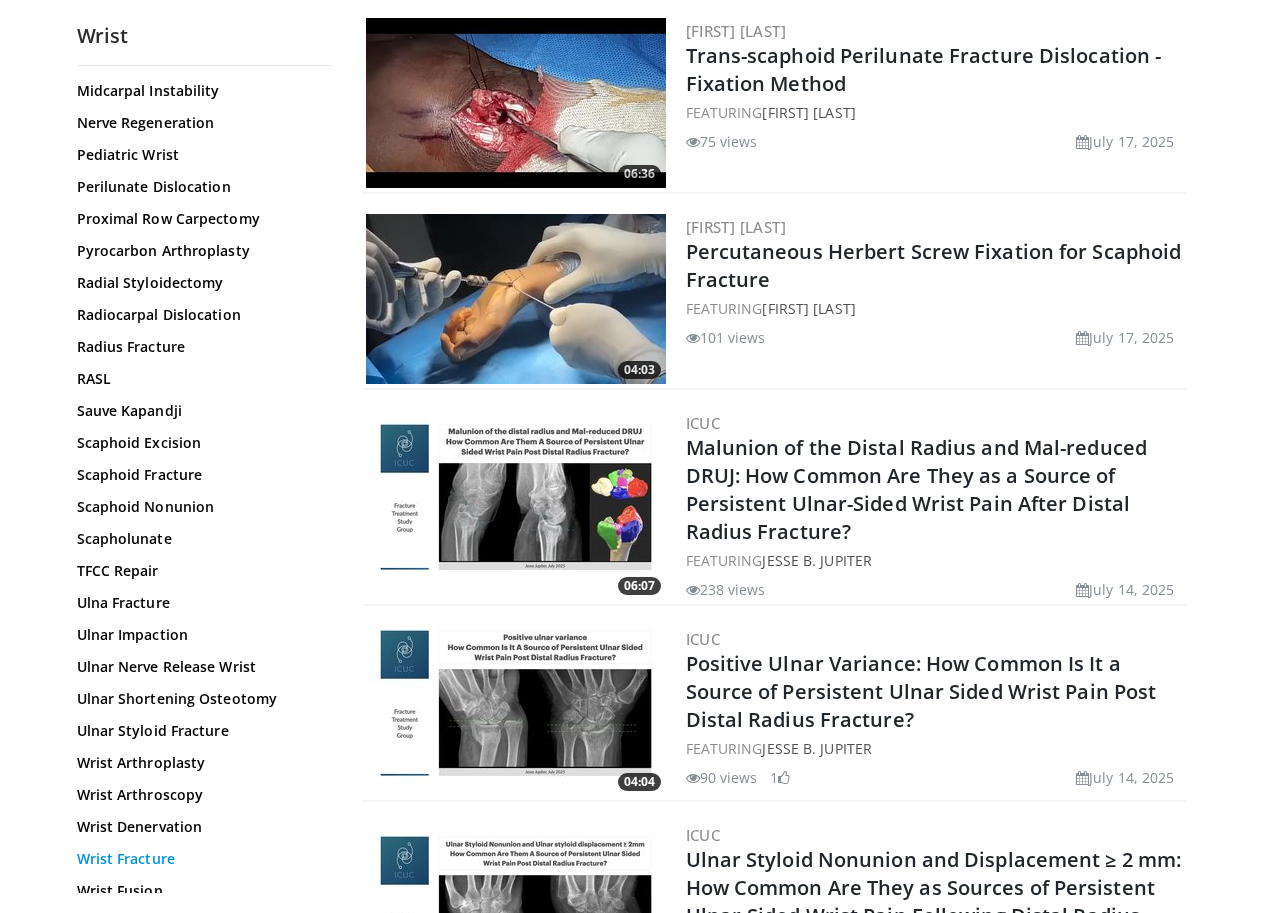 click on "Wrist Fracture" at bounding box center [199, 859] 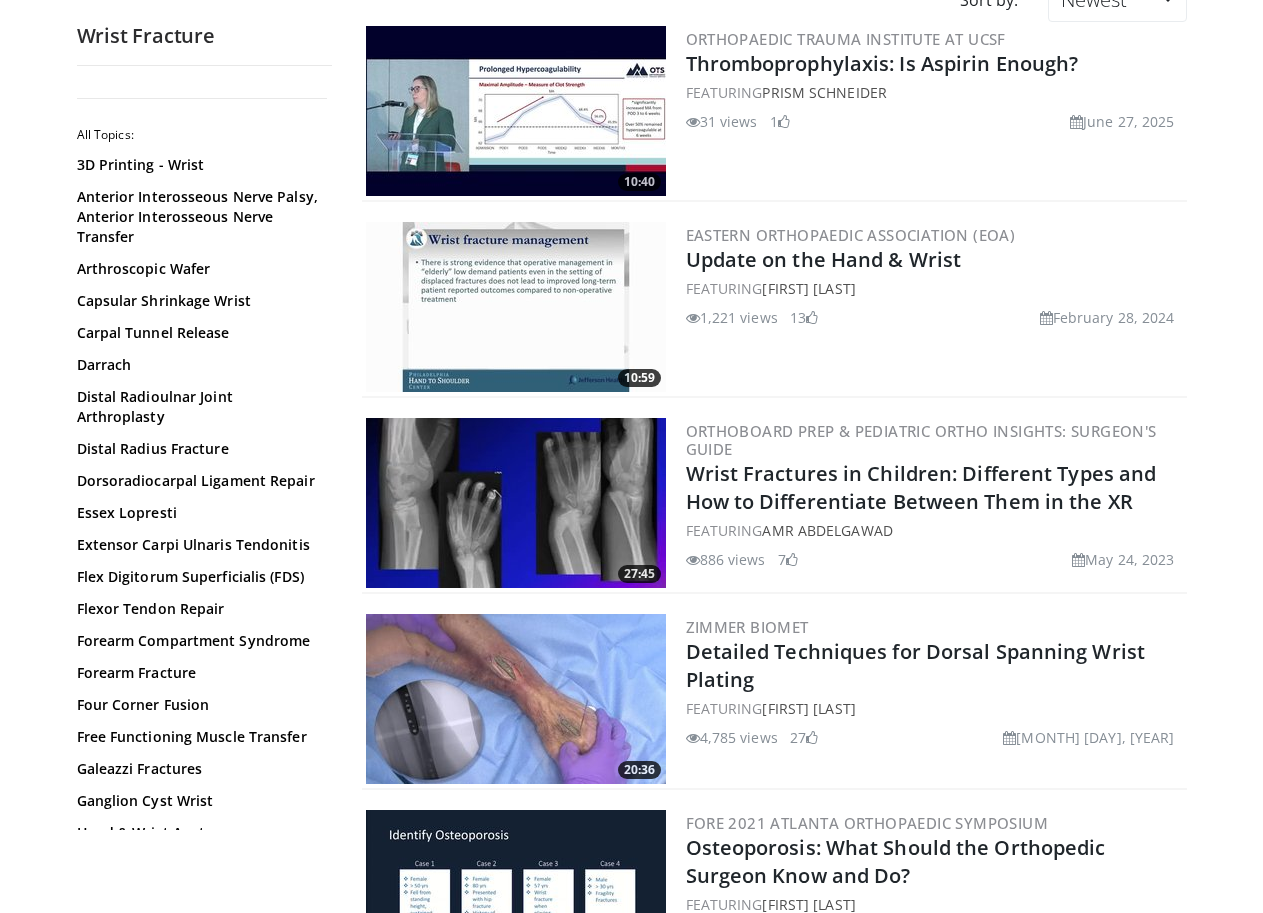 scroll, scrollTop: 0, scrollLeft: 0, axis: both 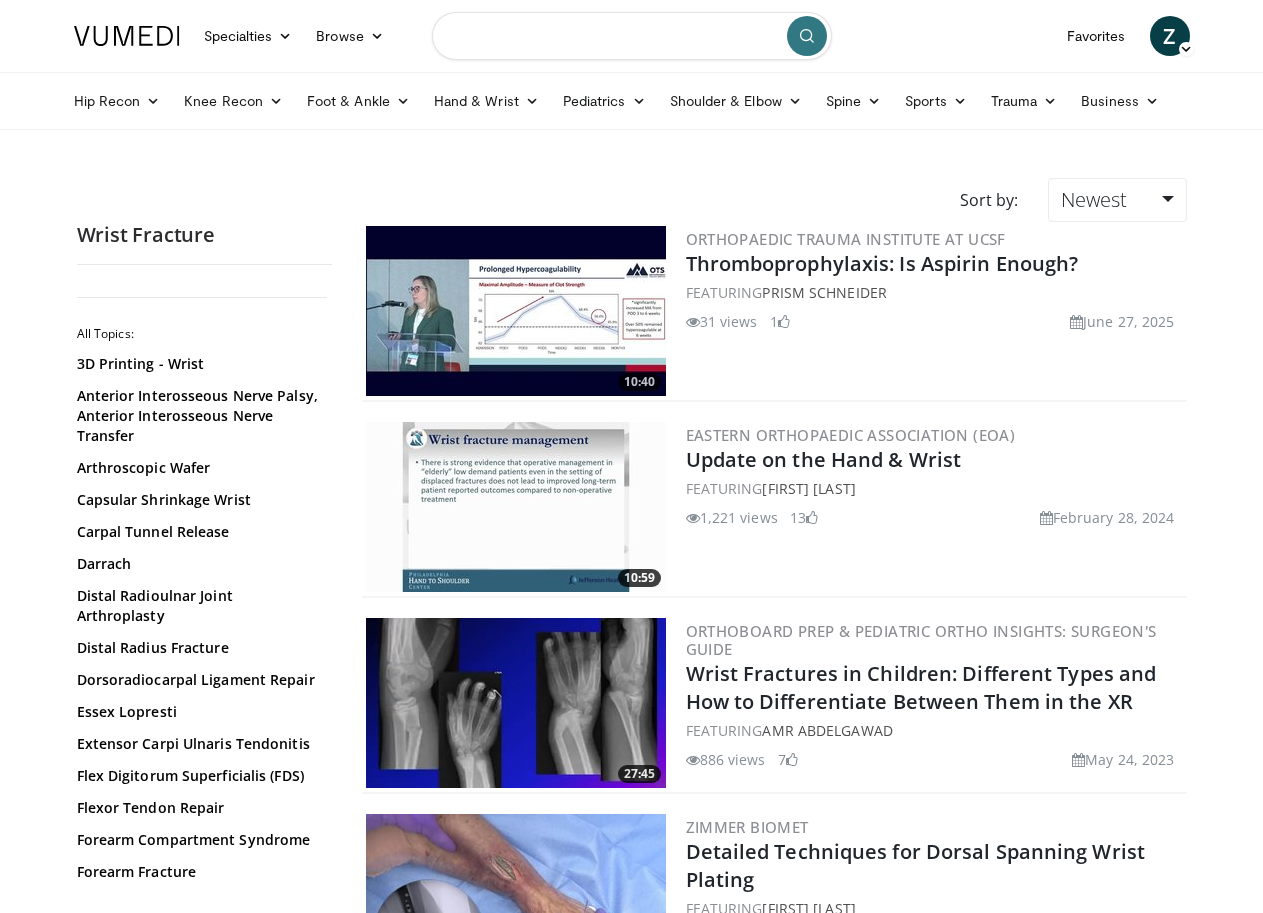 click at bounding box center [632, 36] 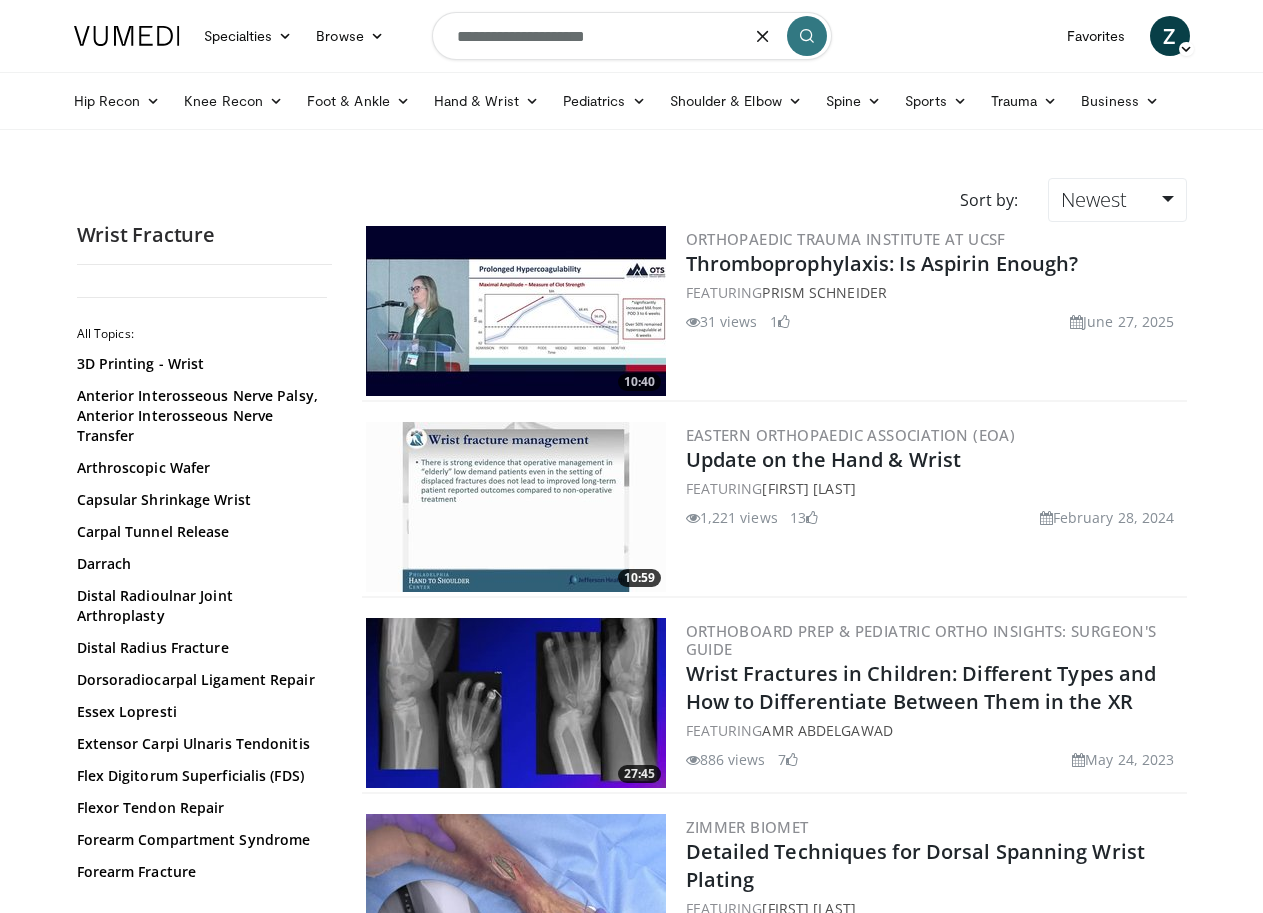 type on "**********" 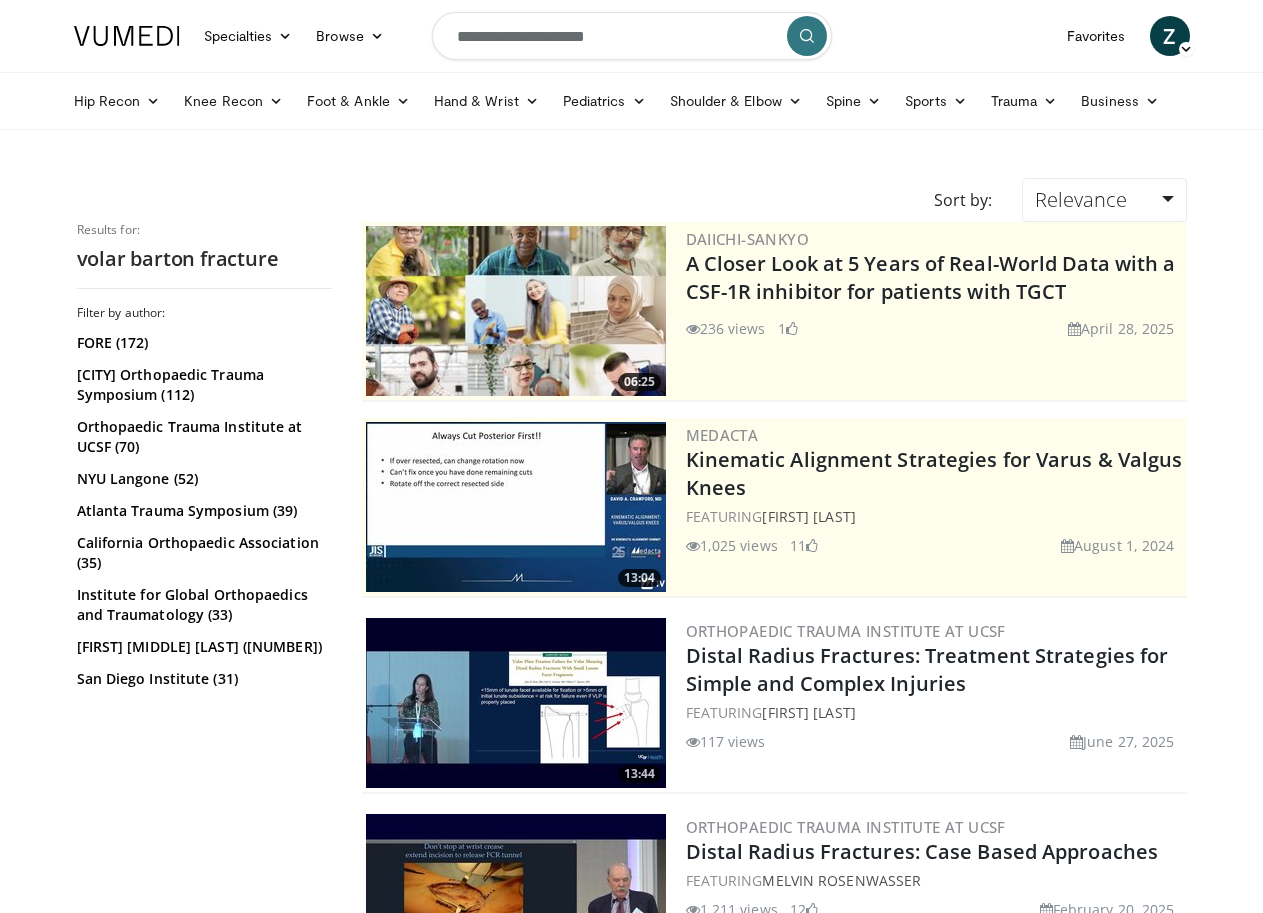 scroll, scrollTop: 0, scrollLeft: 0, axis: both 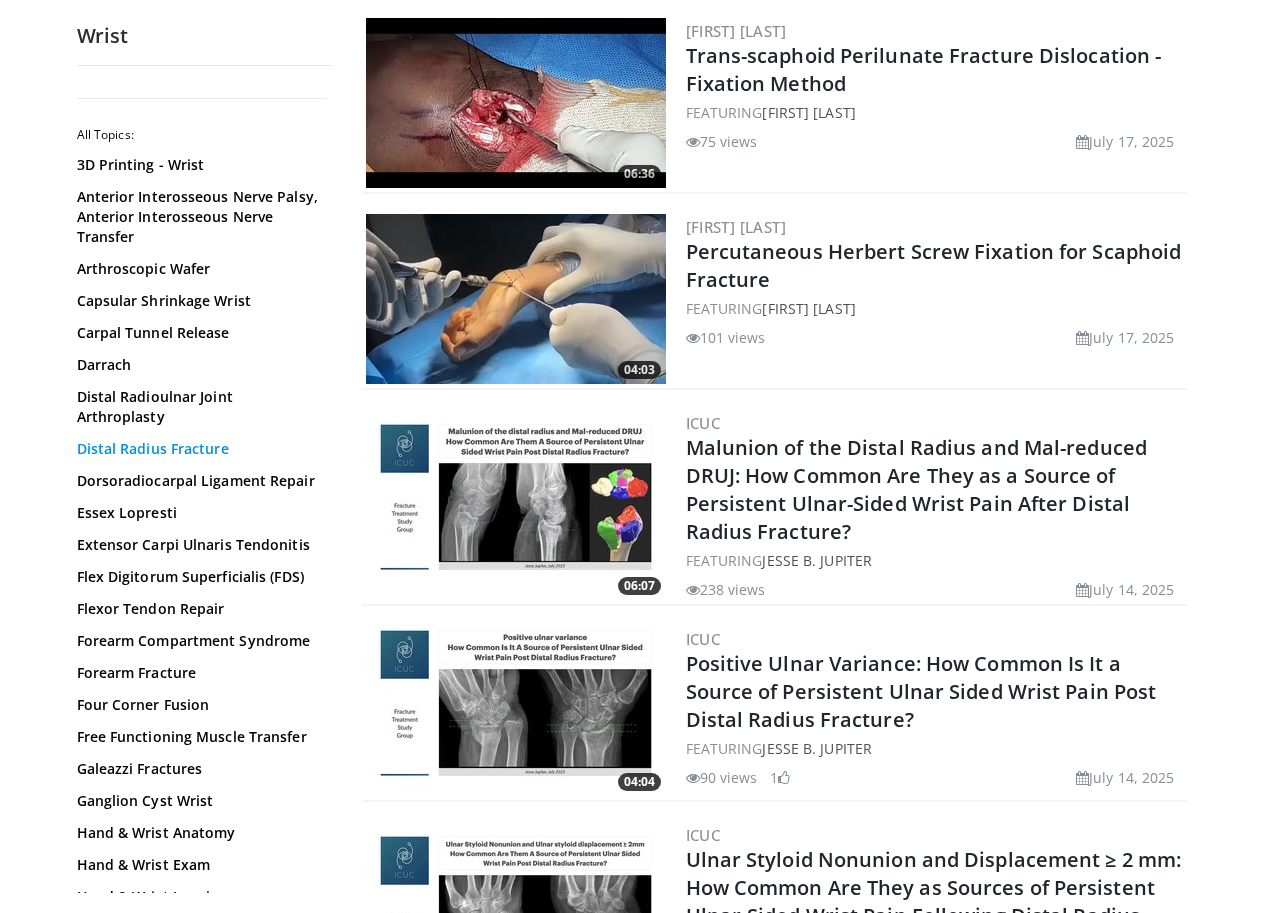 click on "Distal Radius Fracture" at bounding box center [199, 449] 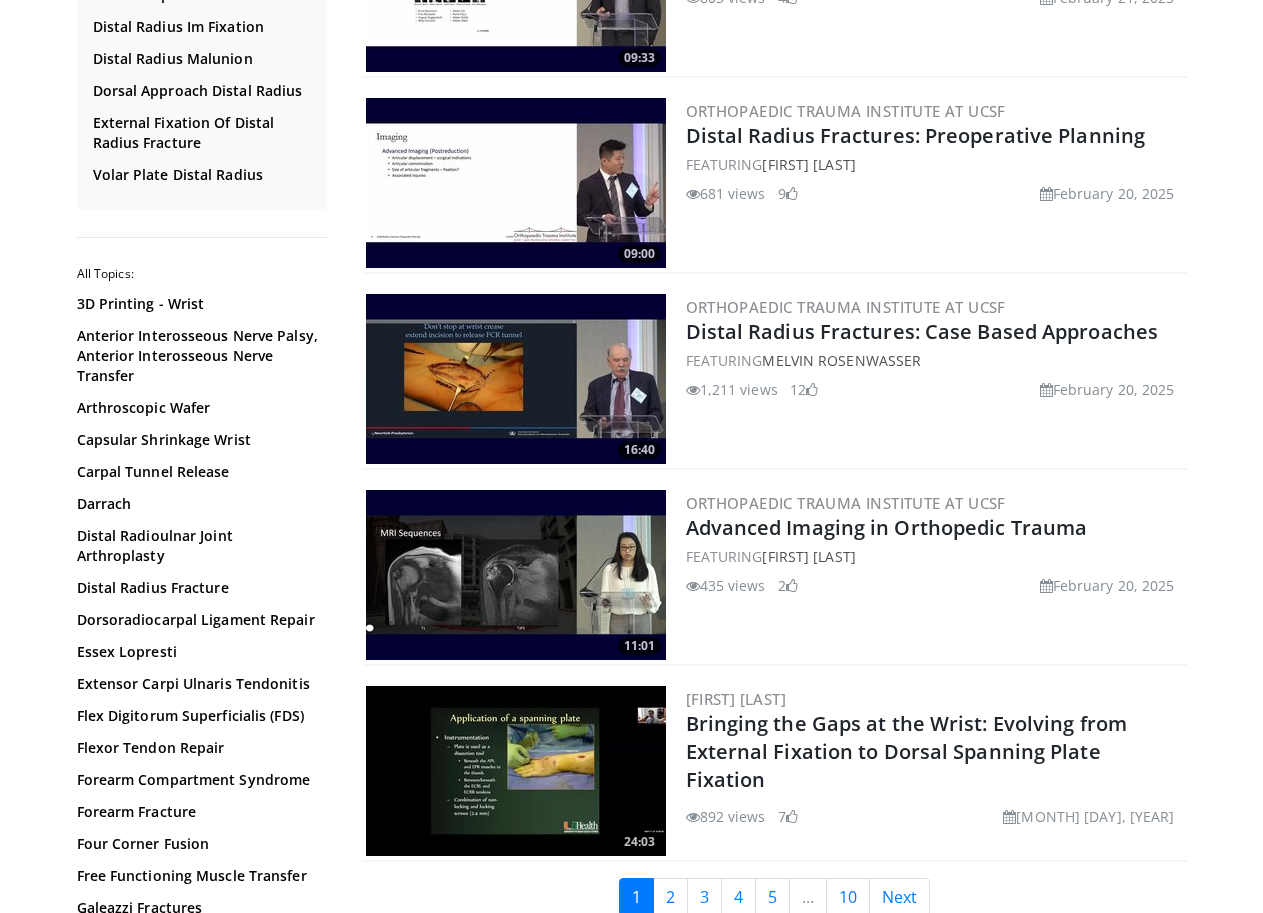 scroll, scrollTop: 4400, scrollLeft: 0, axis: vertical 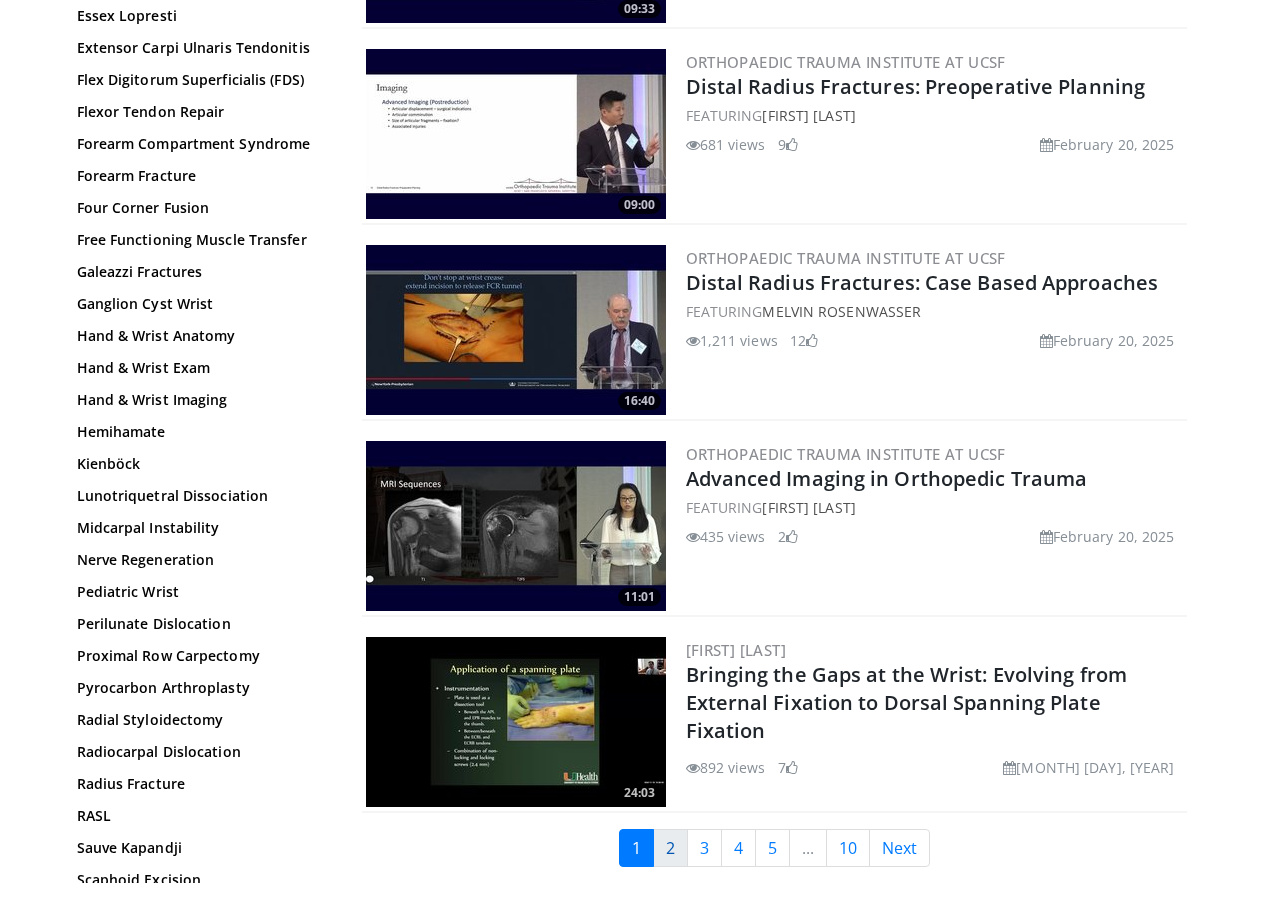 click on "2" at bounding box center (670, 848) 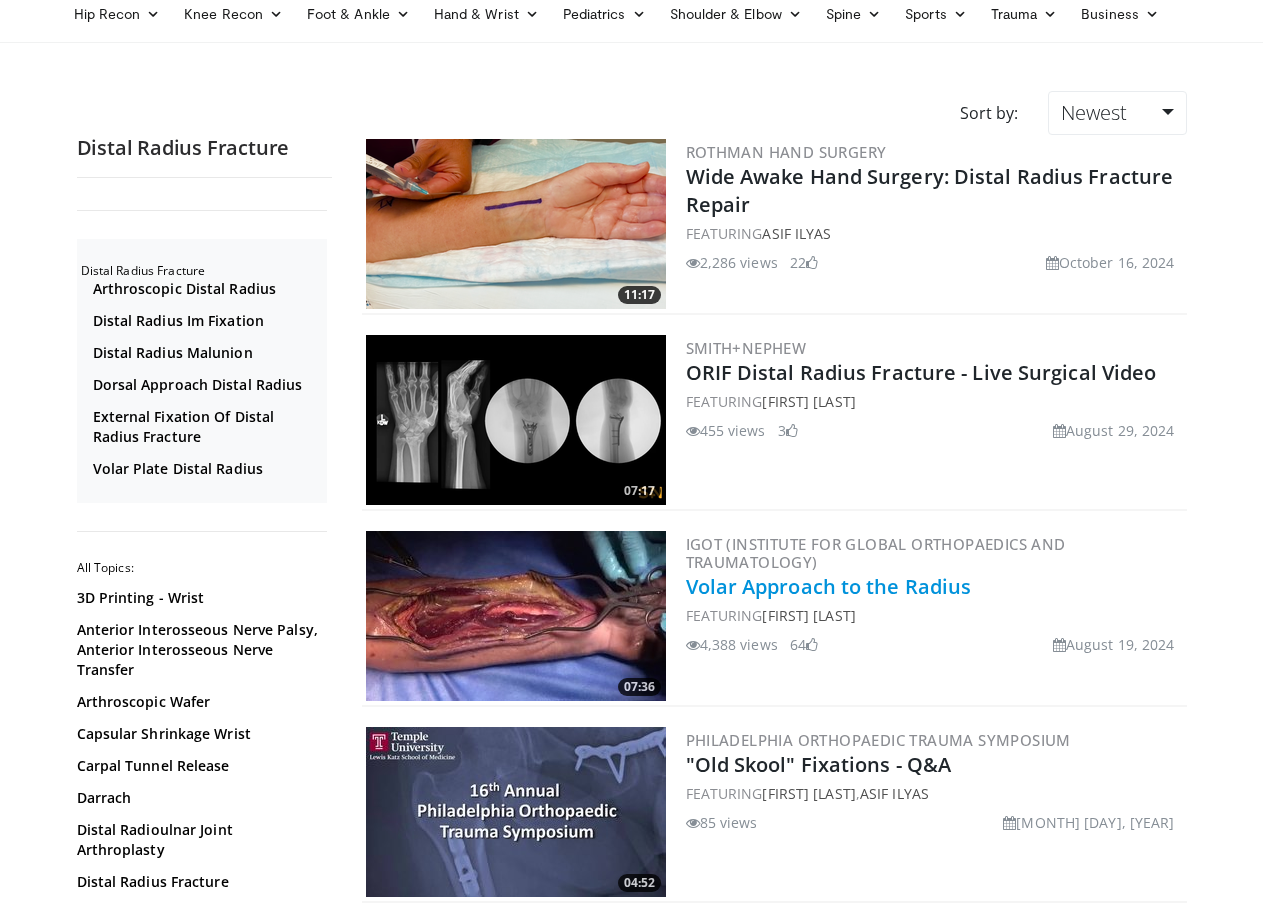 scroll, scrollTop: 100, scrollLeft: 0, axis: vertical 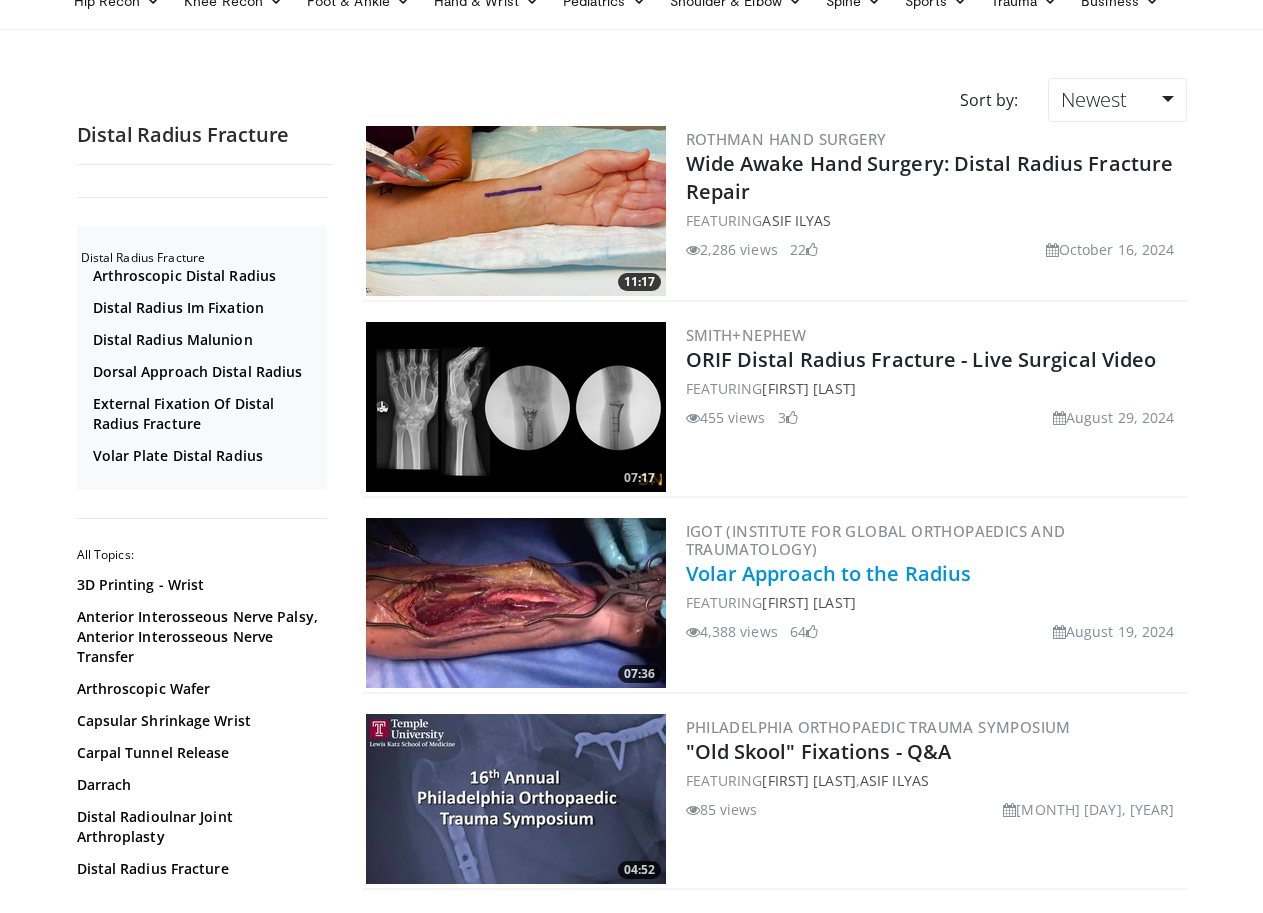 click on "Volar Approach to the Radius" at bounding box center (829, 573) 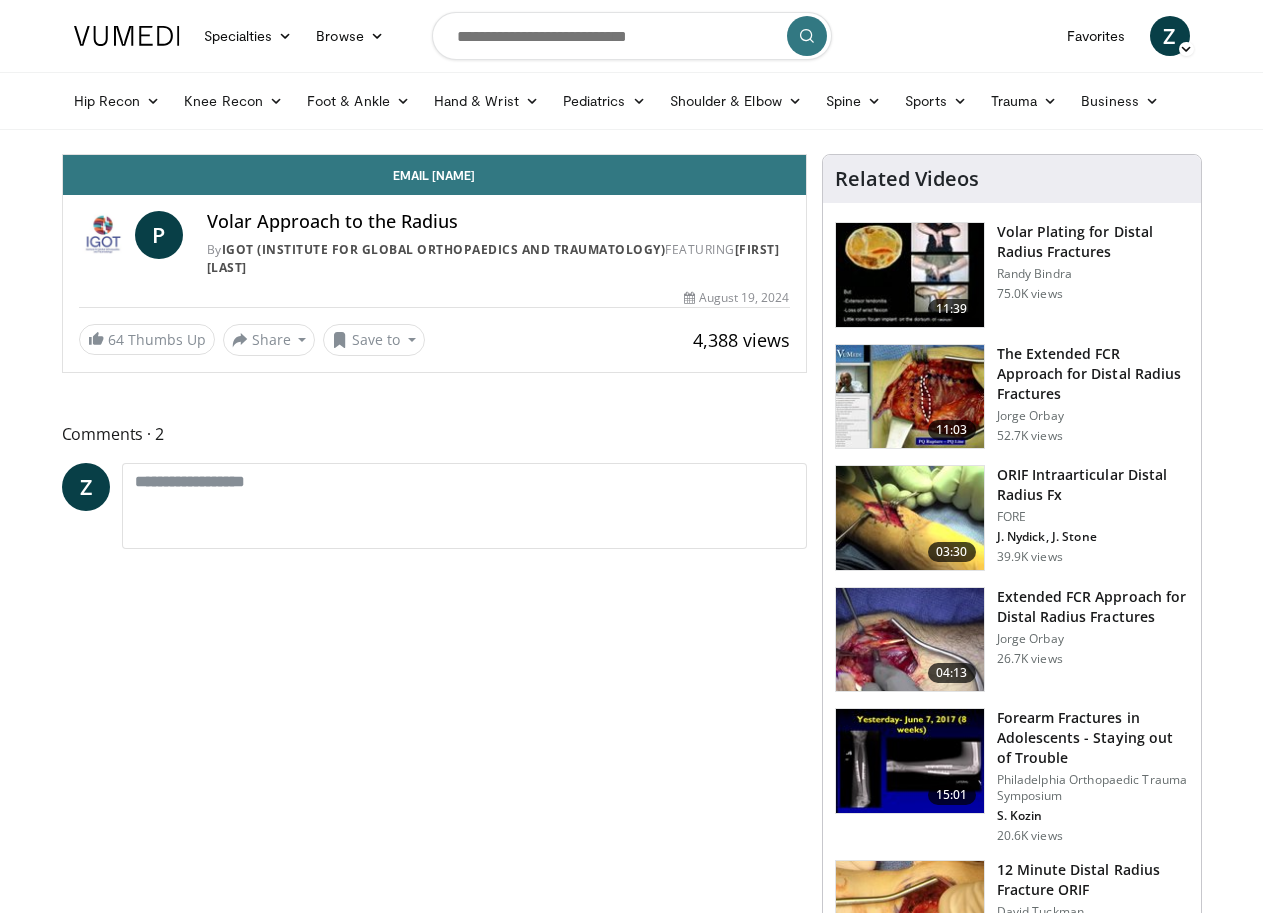 scroll, scrollTop: 0, scrollLeft: 0, axis: both 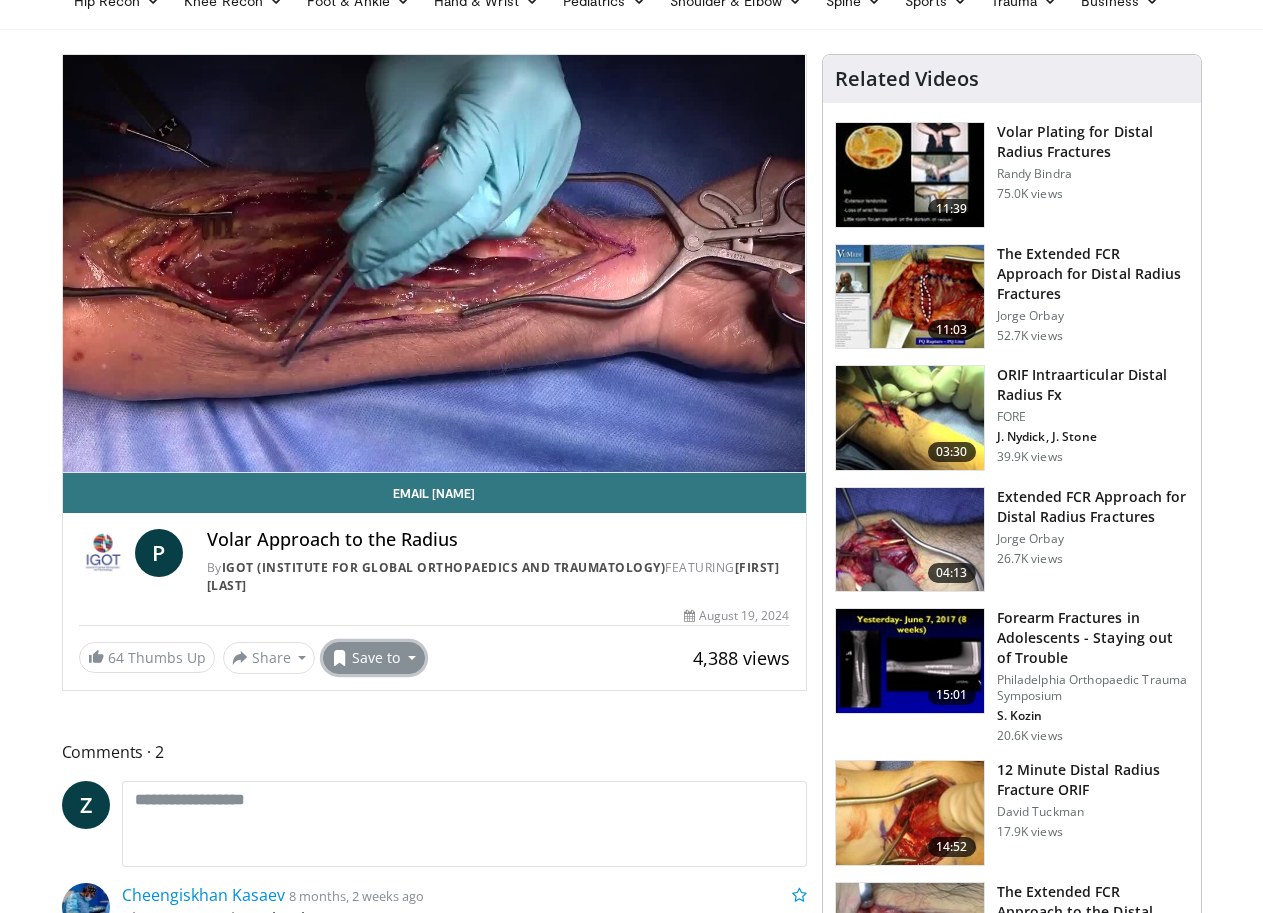 click on "Save to" at bounding box center [374, 658] 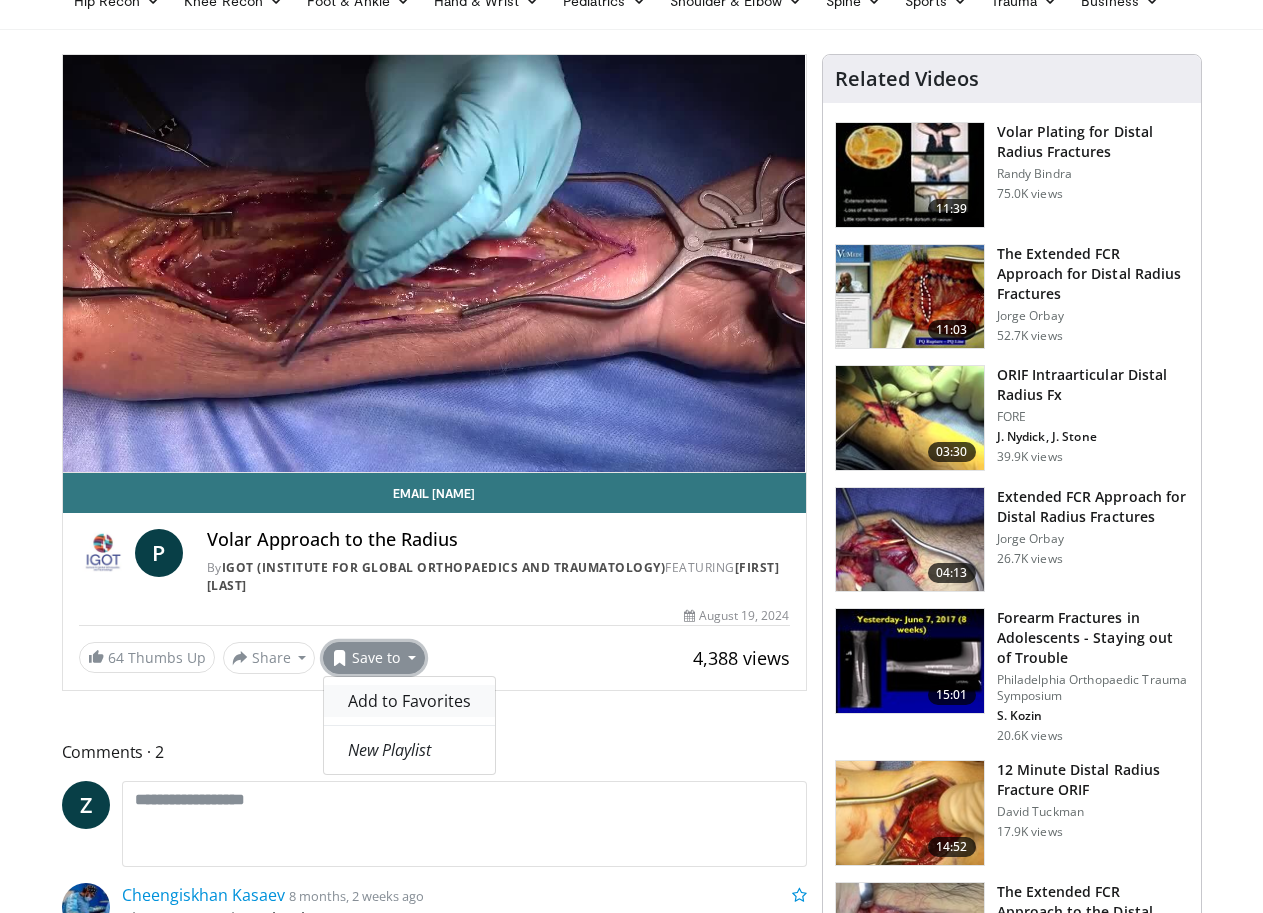 click on "Add to Favorites" at bounding box center (409, 701) 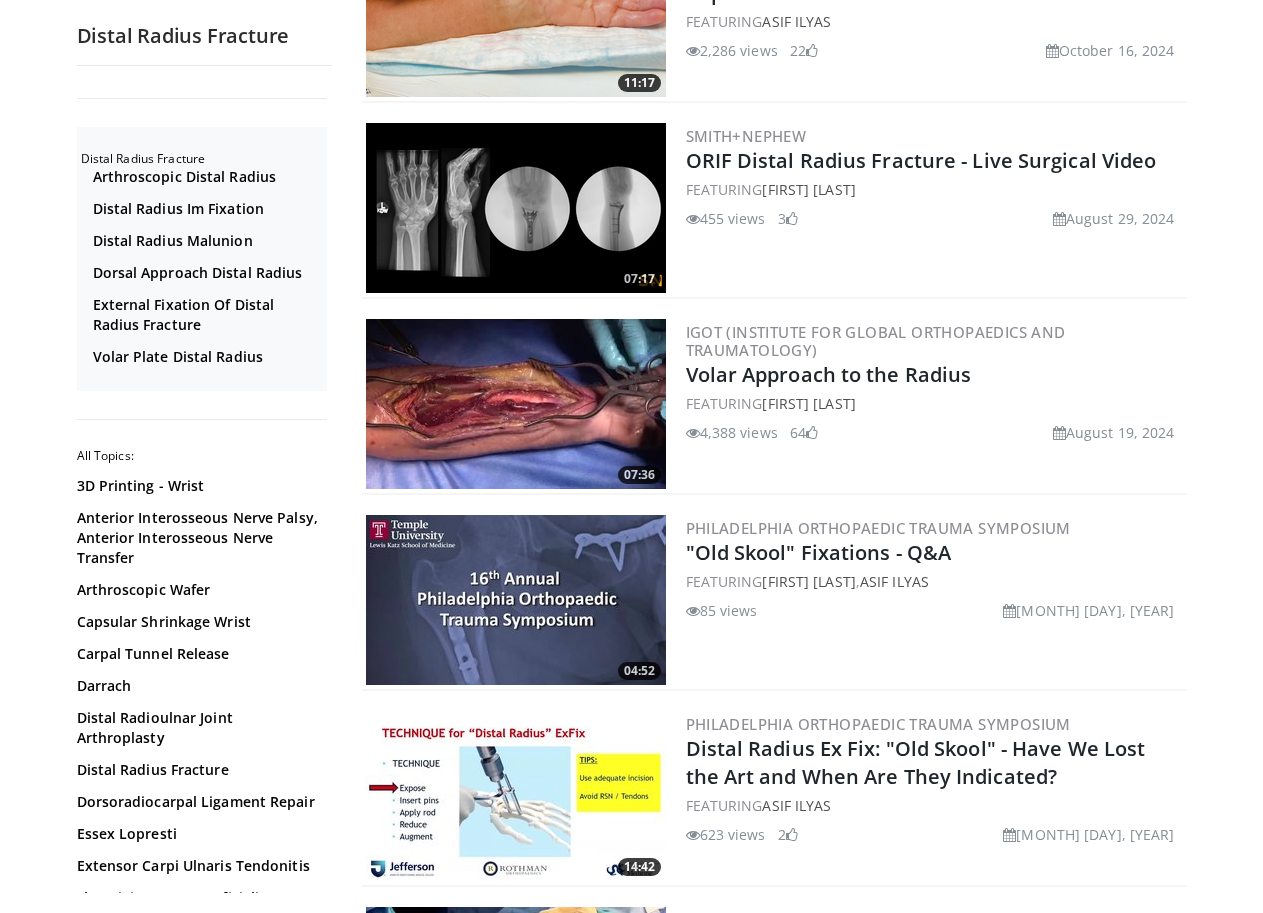 scroll, scrollTop: 300, scrollLeft: 0, axis: vertical 